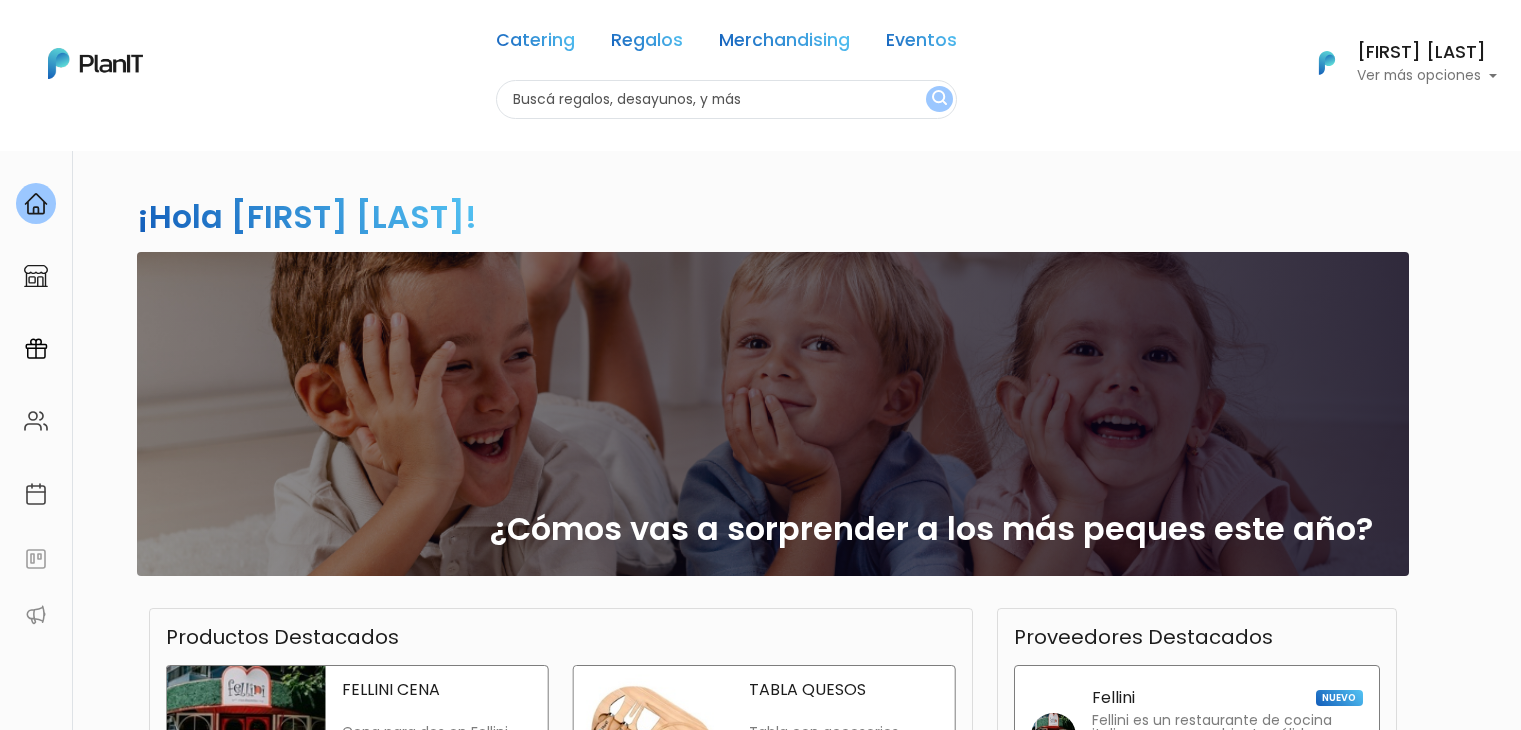 scroll, scrollTop: 0, scrollLeft: 0, axis: both 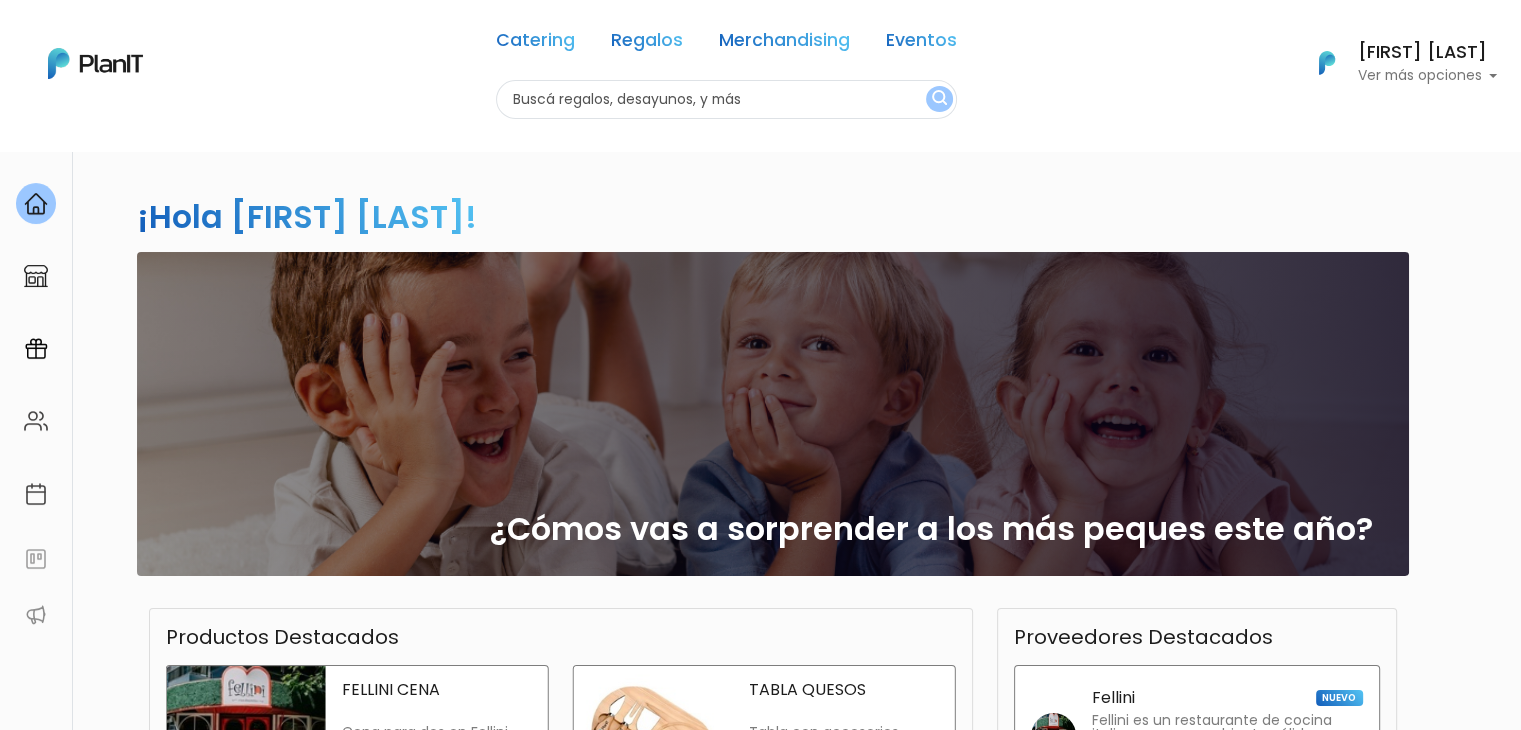 click at bounding box center (726, 99) 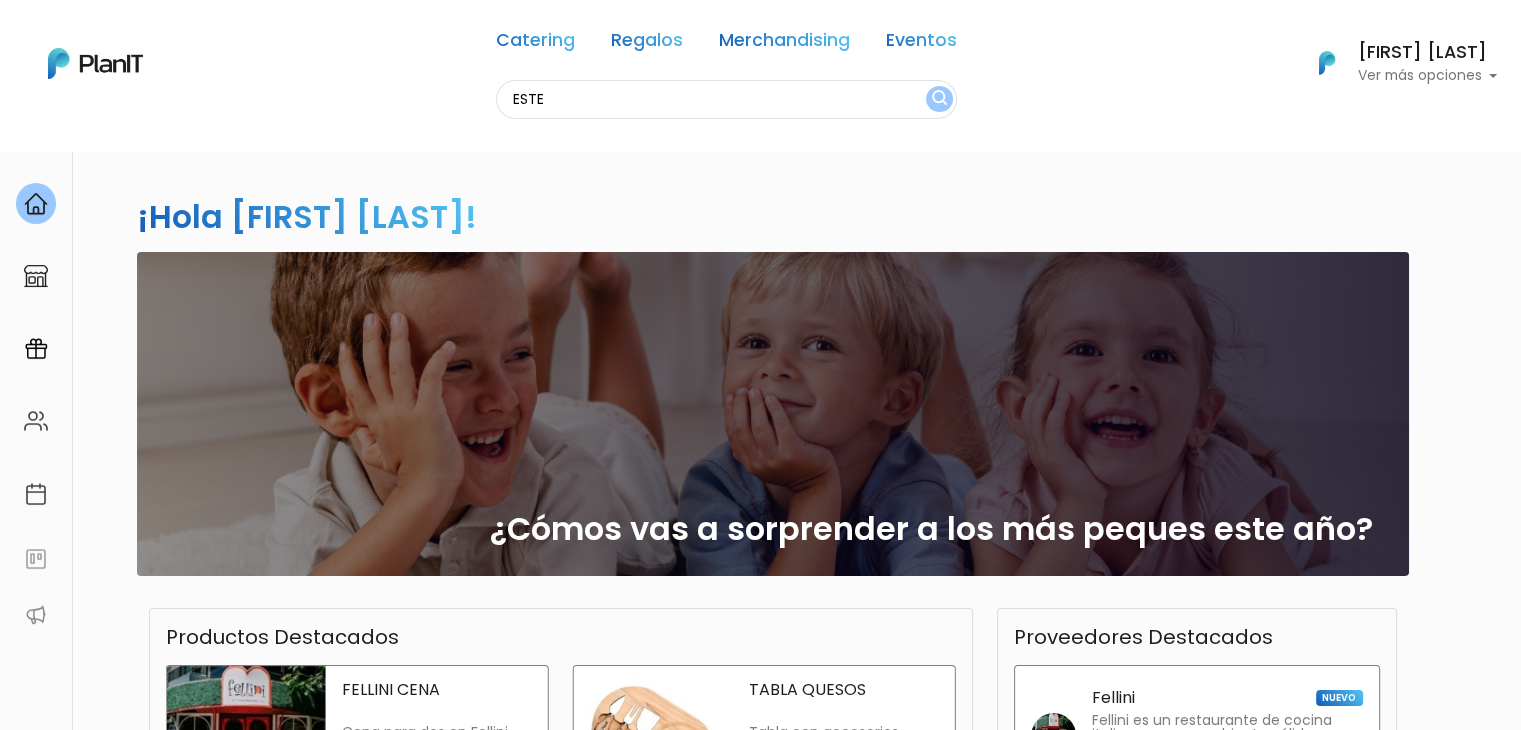 type on "ESTE" 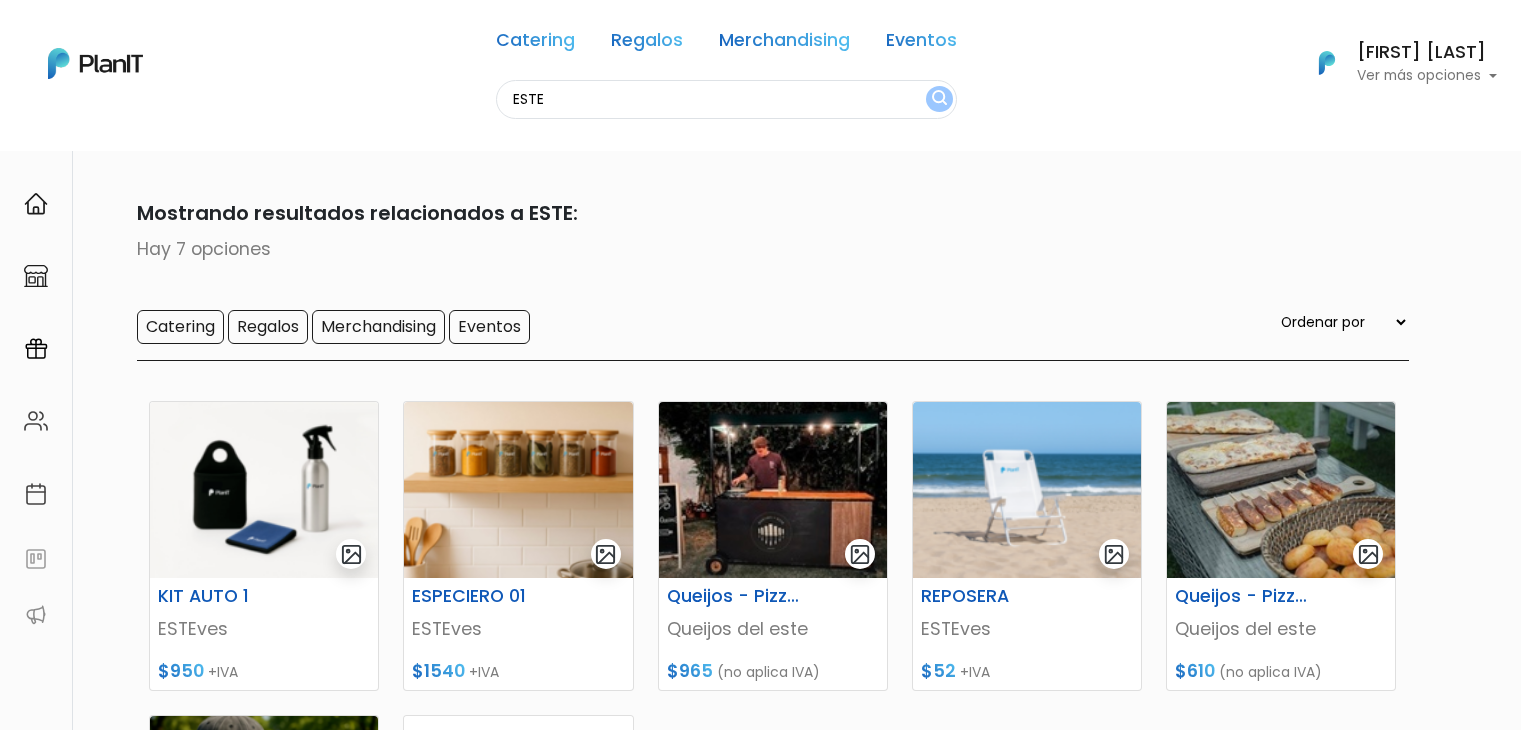 scroll, scrollTop: 0, scrollLeft: 0, axis: both 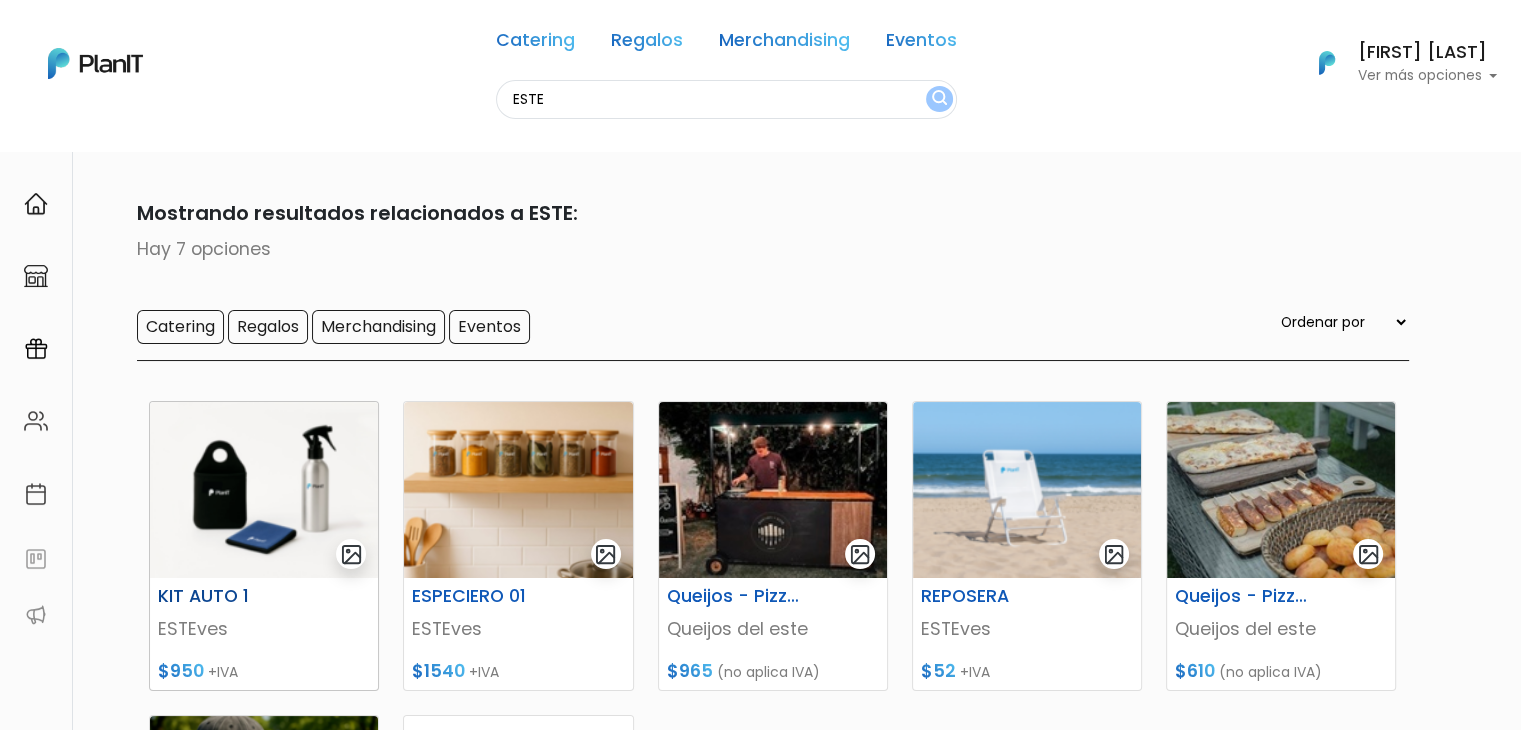 click at bounding box center (264, 490) 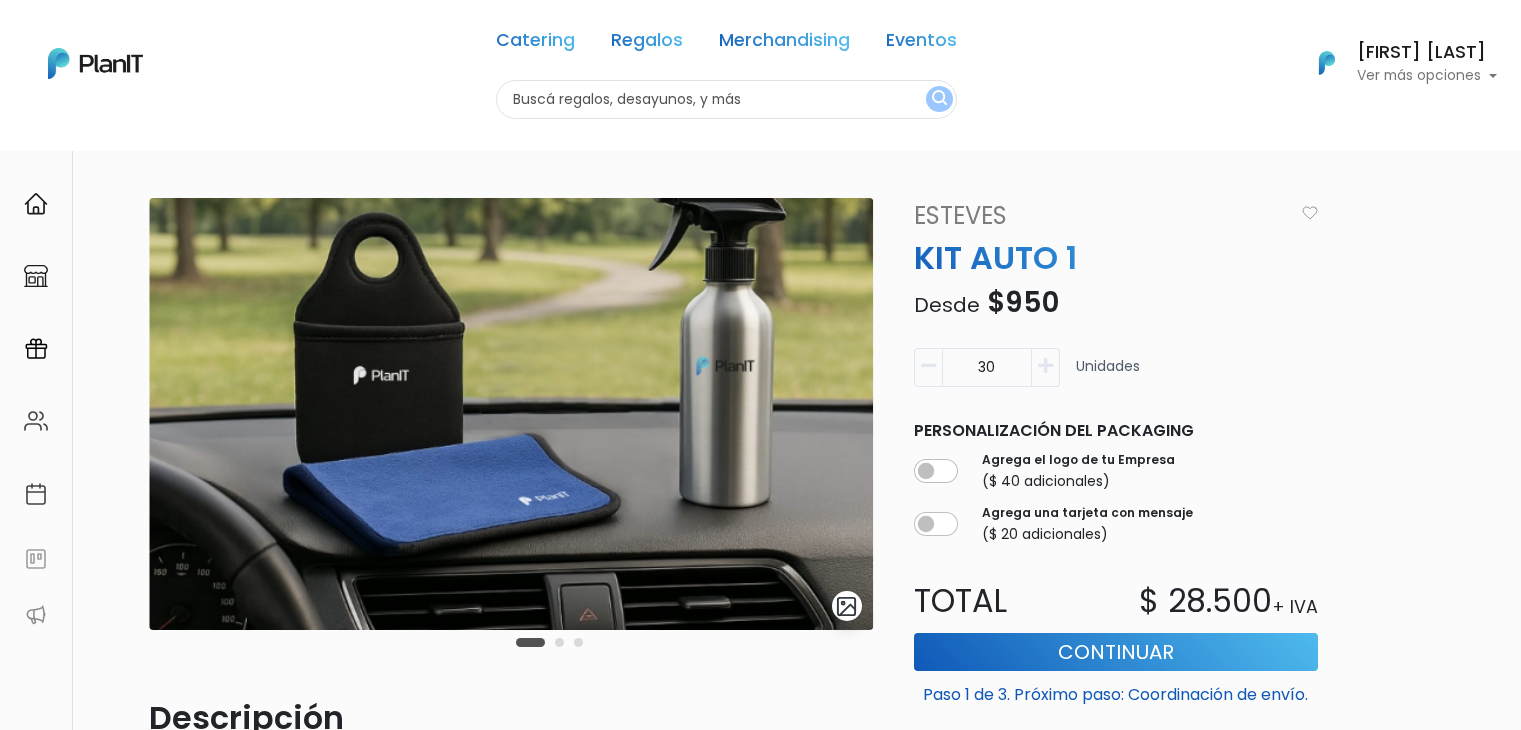 scroll, scrollTop: 0, scrollLeft: 0, axis: both 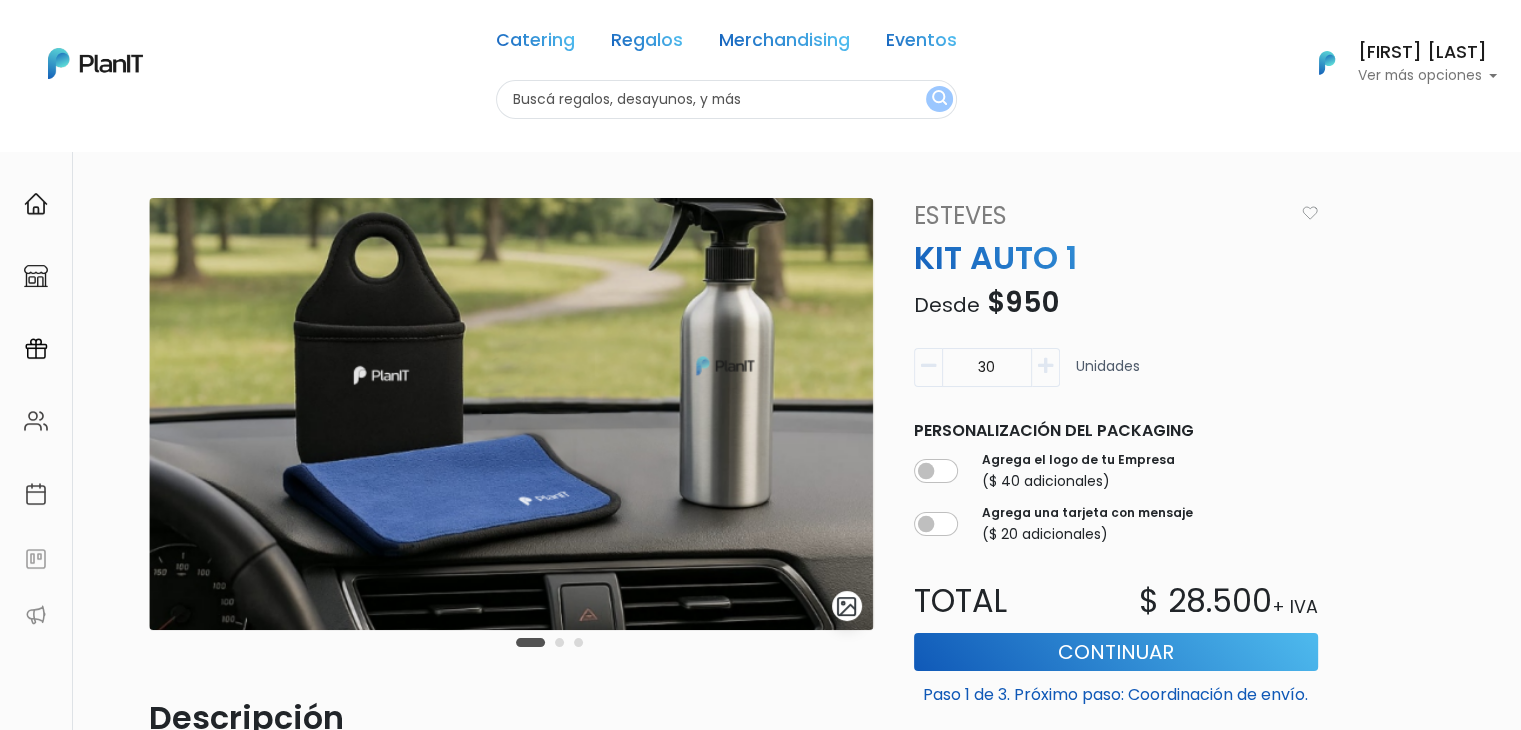 click on "ESTEves" at bounding box center [1098, 216] 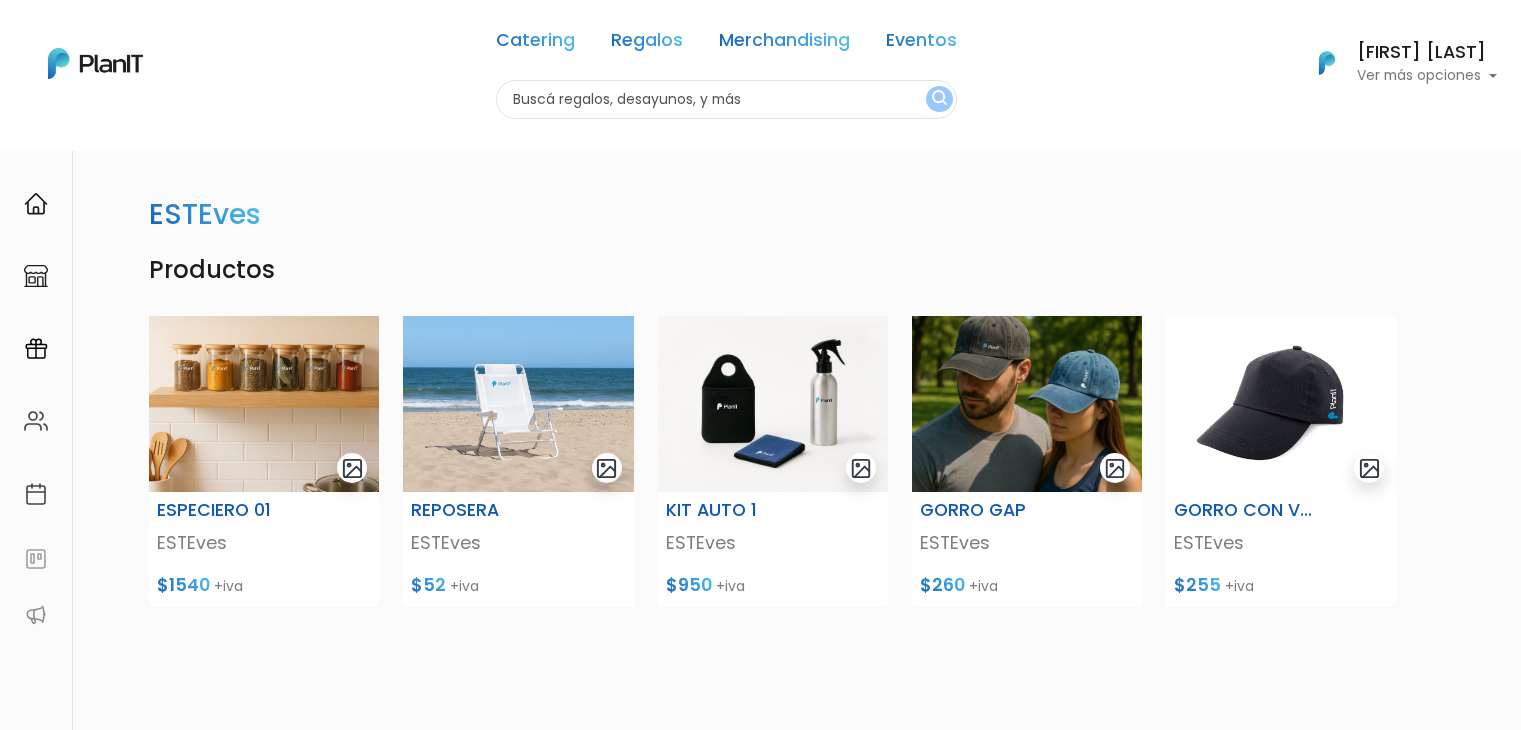 scroll, scrollTop: 0, scrollLeft: 0, axis: both 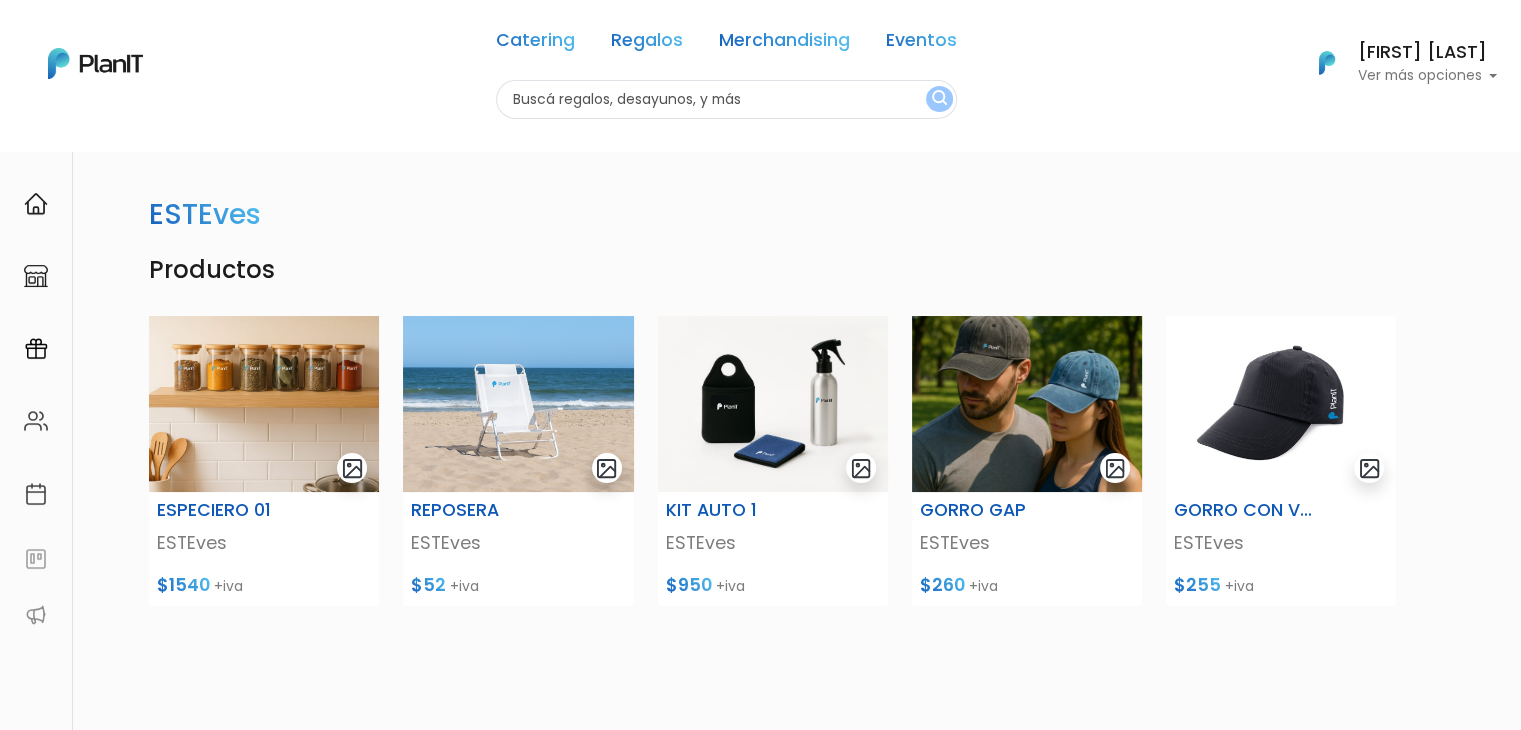 click at bounding box center (726, 99) 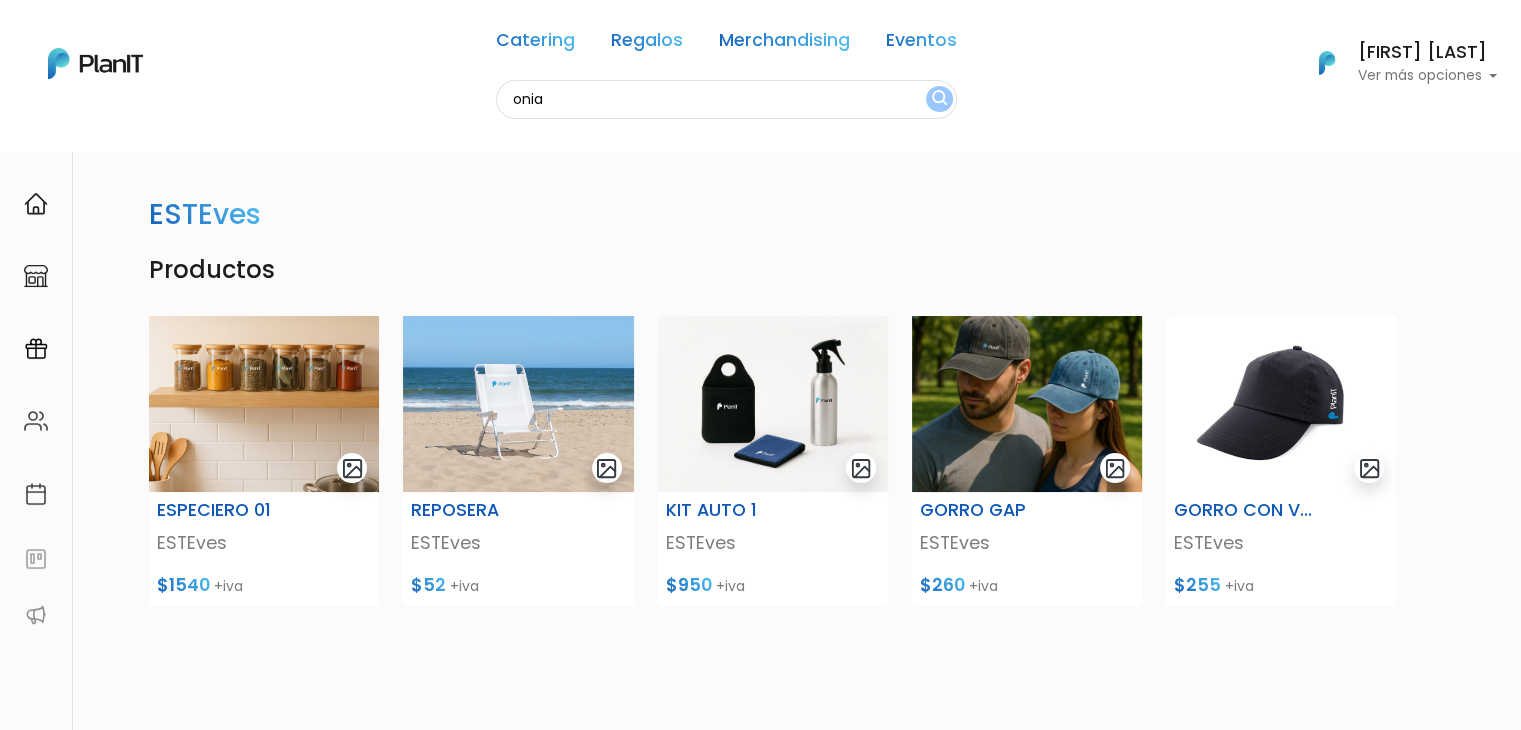 type on "onia" 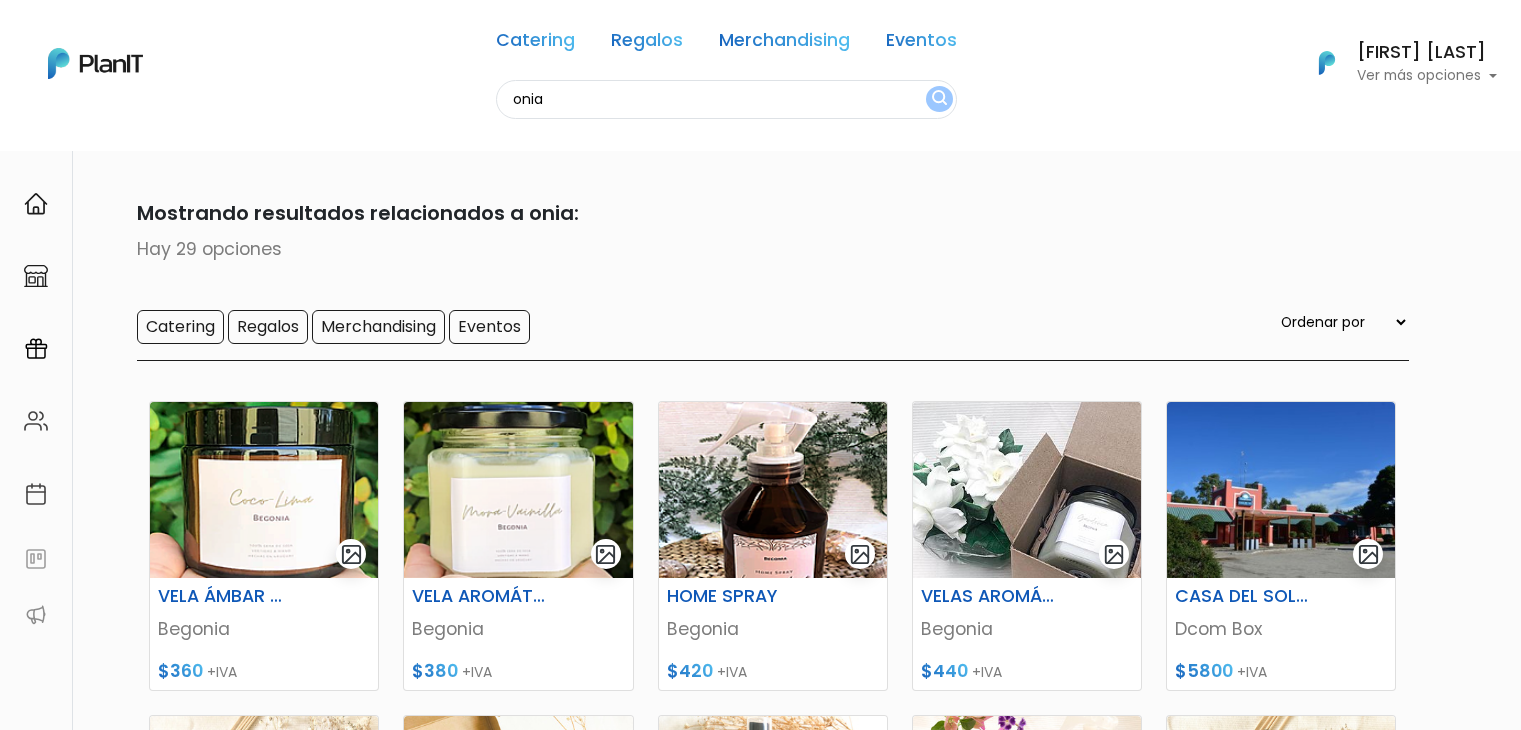 scroll, scrollTop: 0, scrollLeft: 0, axis: both 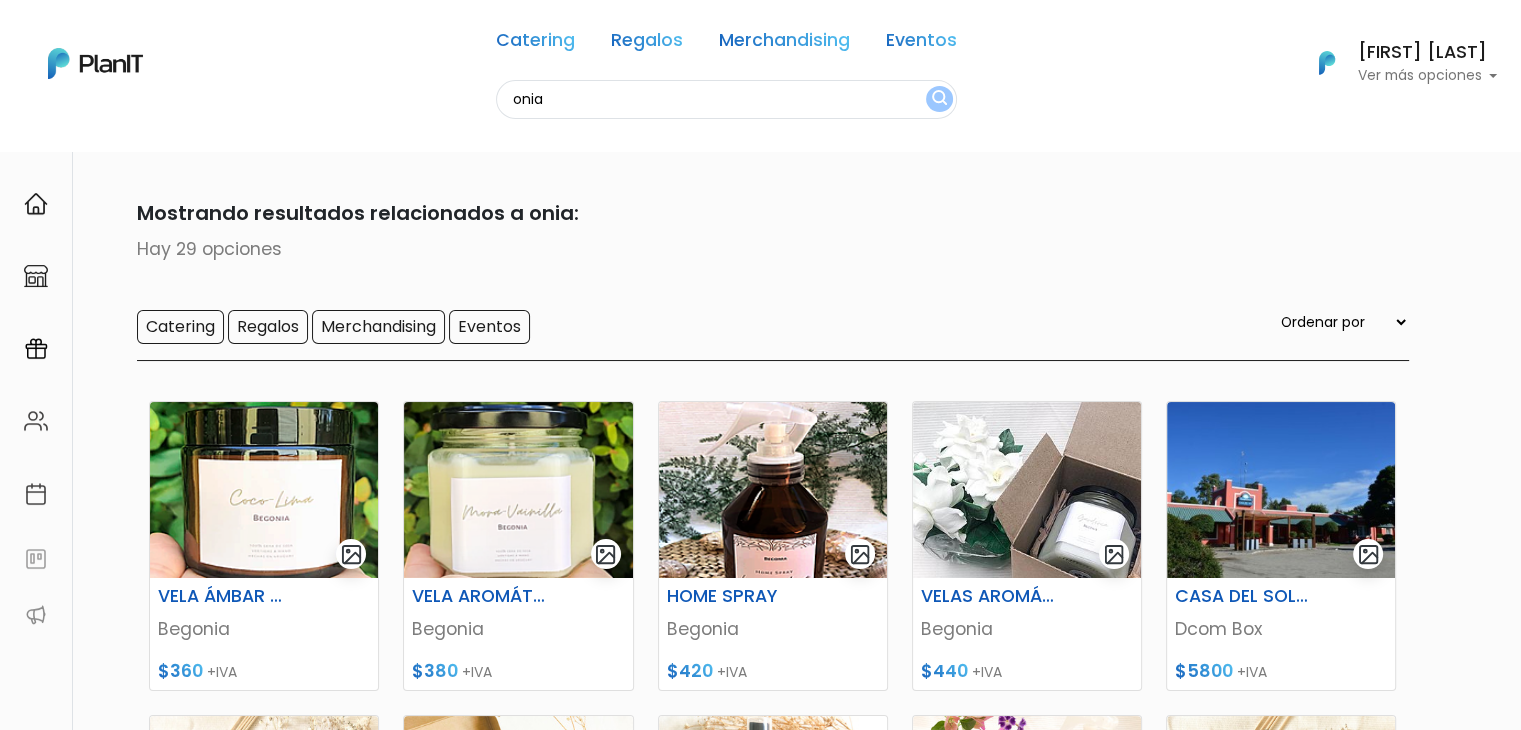 click on "[FIRST] [LAST]" at bounding box center [1427, 53] 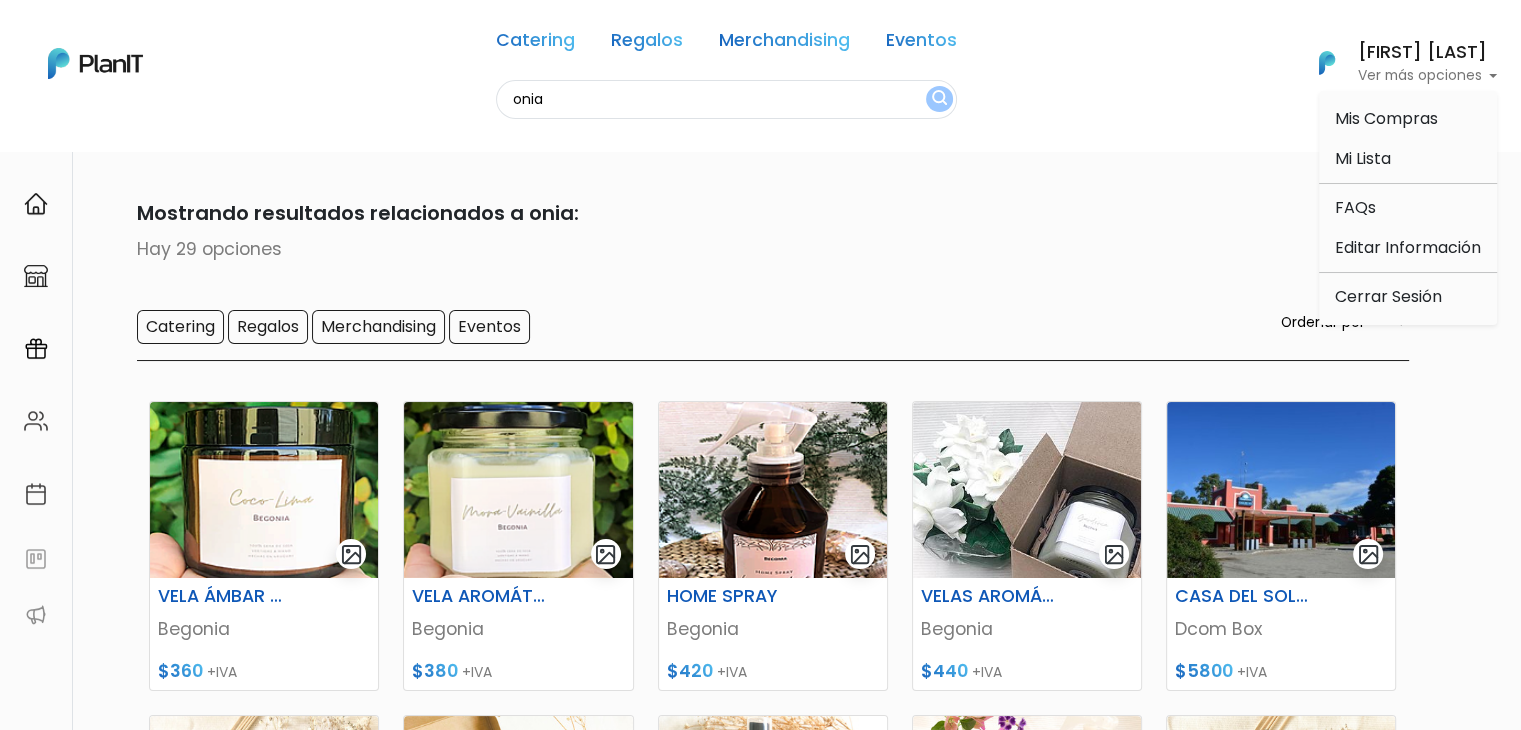 click on "J
keyboard_arrow_down
PLAN IT
Ya probaste PlanitGO? Vas a poder automatizarlas acciones de todo el año. Escribinos para saber más!
¡Escríbenos!
insert_emoticon
send" at bounding box center (1321, 1876) 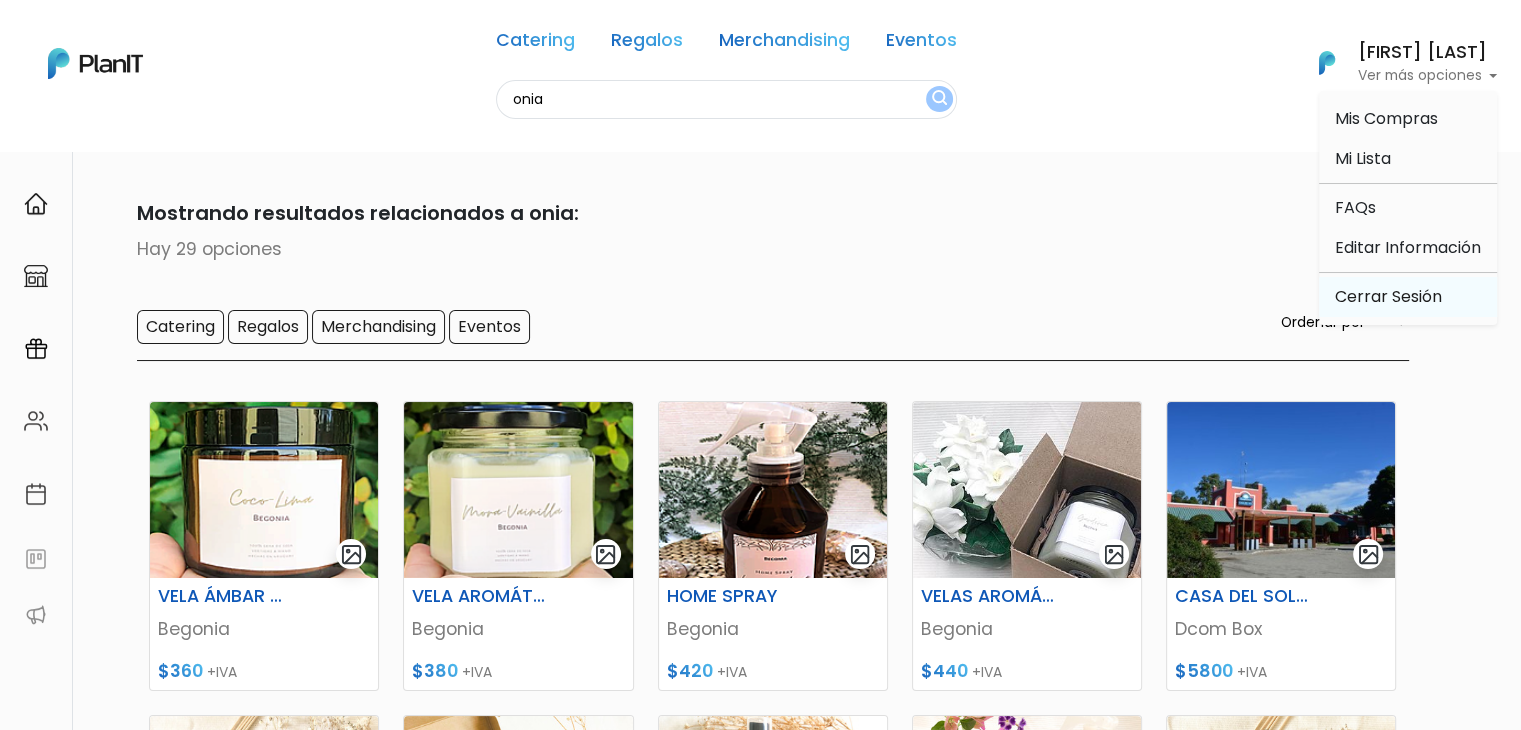 click on "Cerrar Sesión" at bounding box center (1408, 297) 